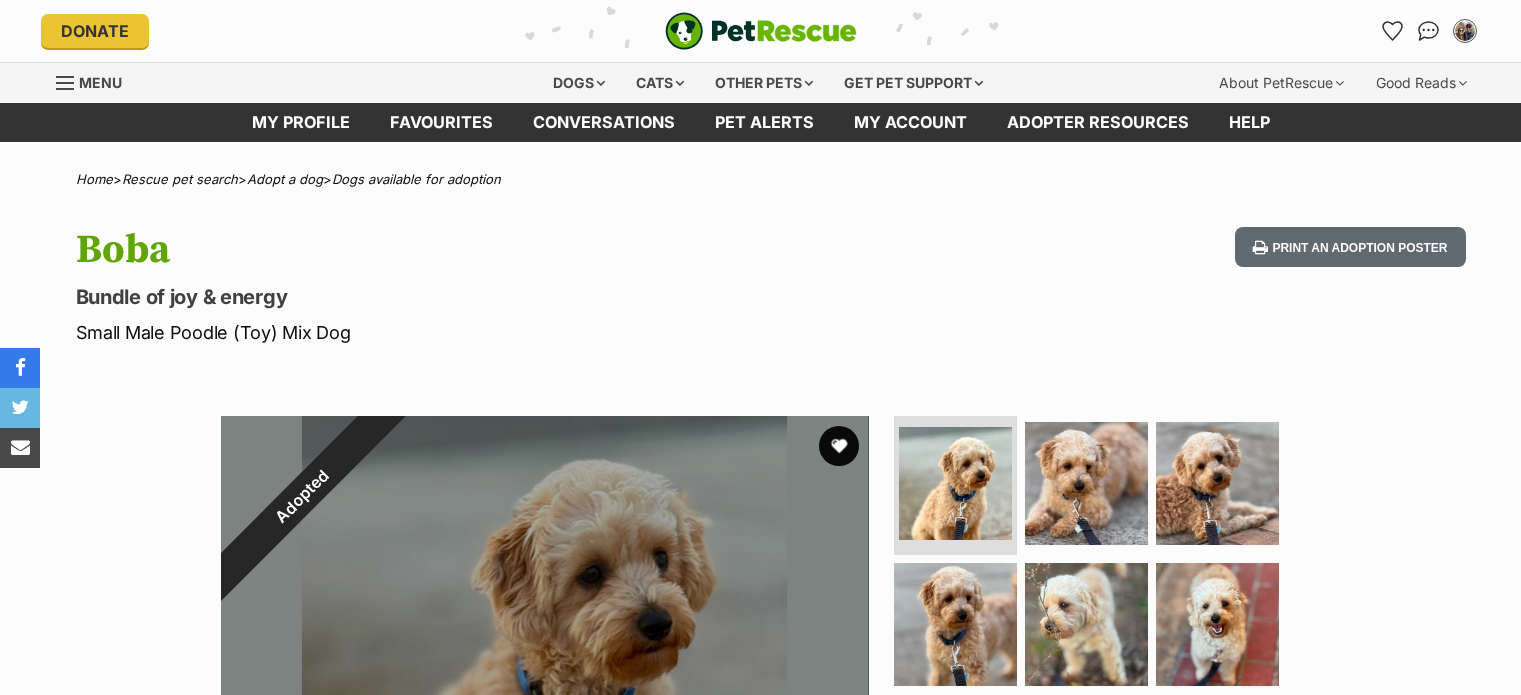 scroll, scrollTop: 0, scrollLeft: 0, axis: both 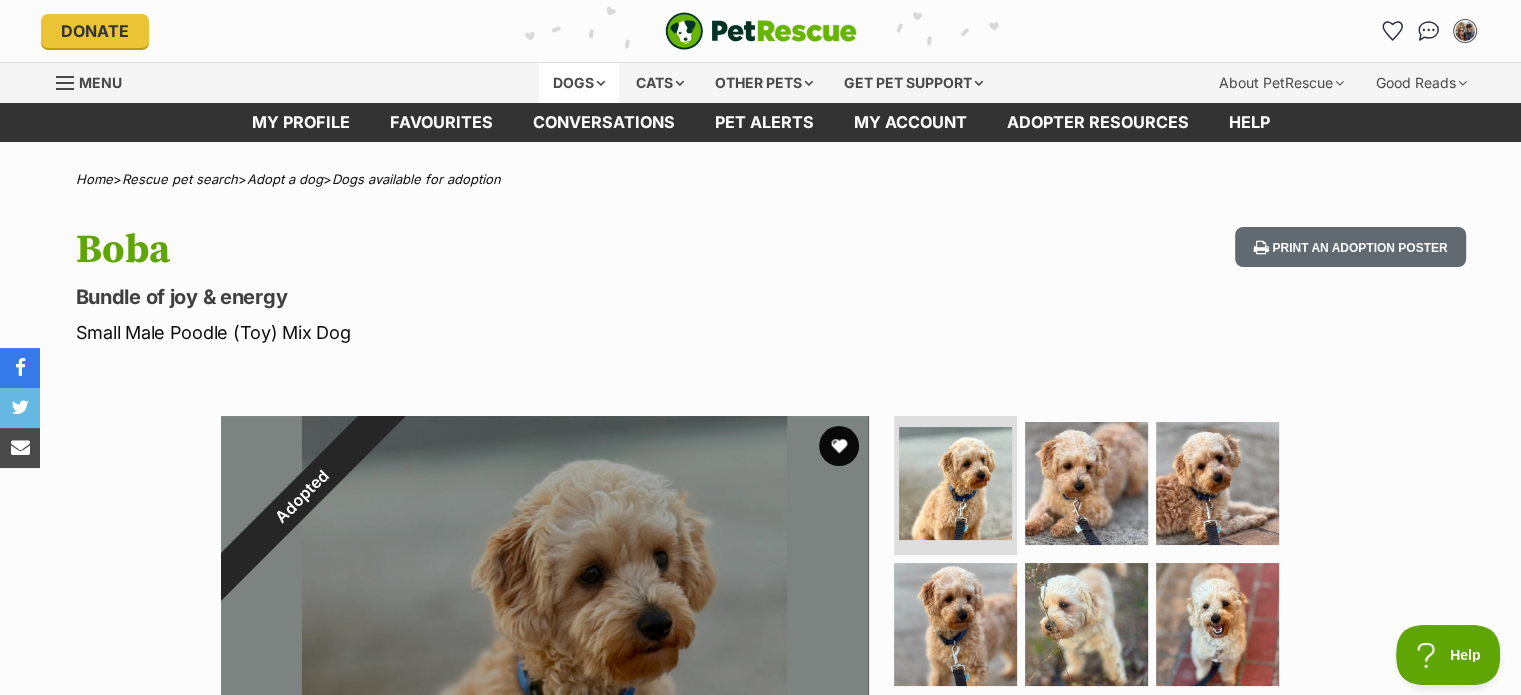 click on "Dogs" at bounding box center [579, 83] 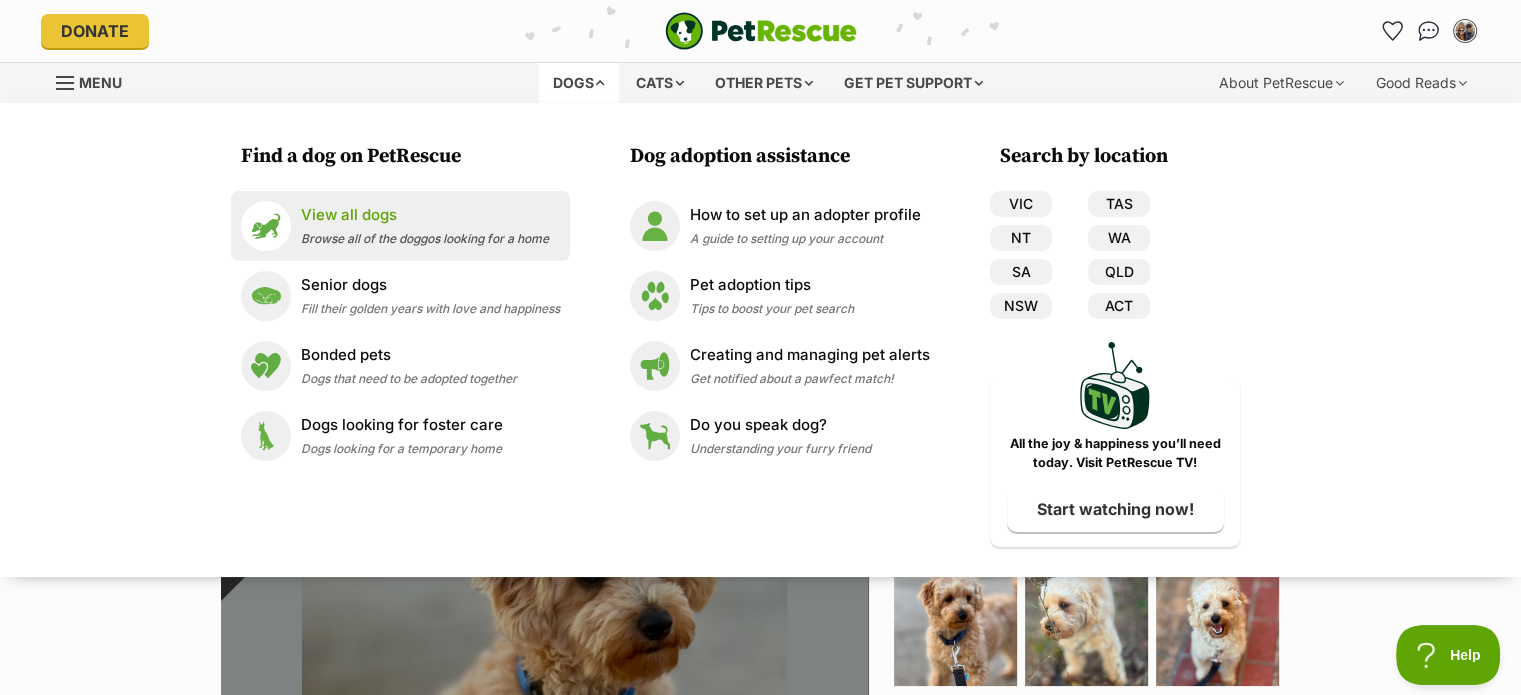 click on "Browse all of the doggos looking for a home" at bounding box center (425, 238) 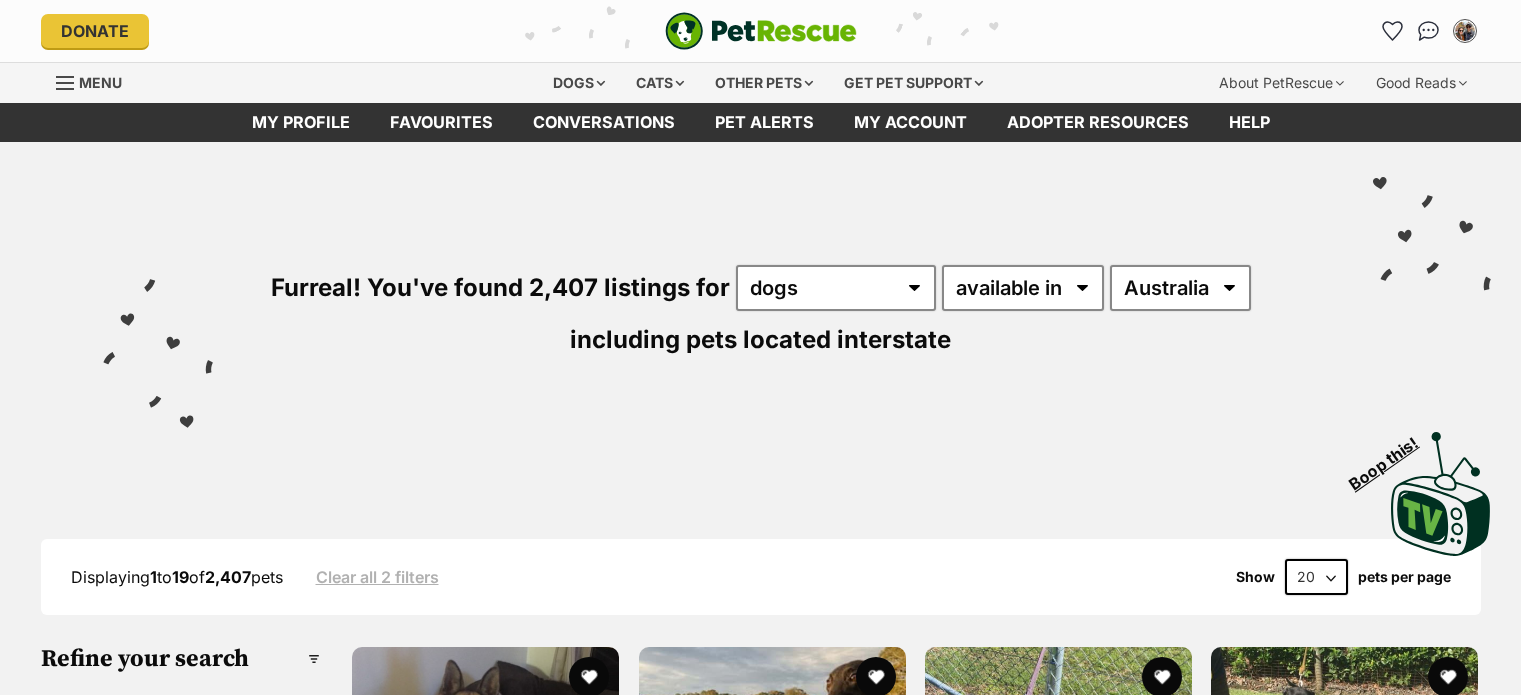 scroll, scrollTop: 0, scrollLeft: 0, axis: both 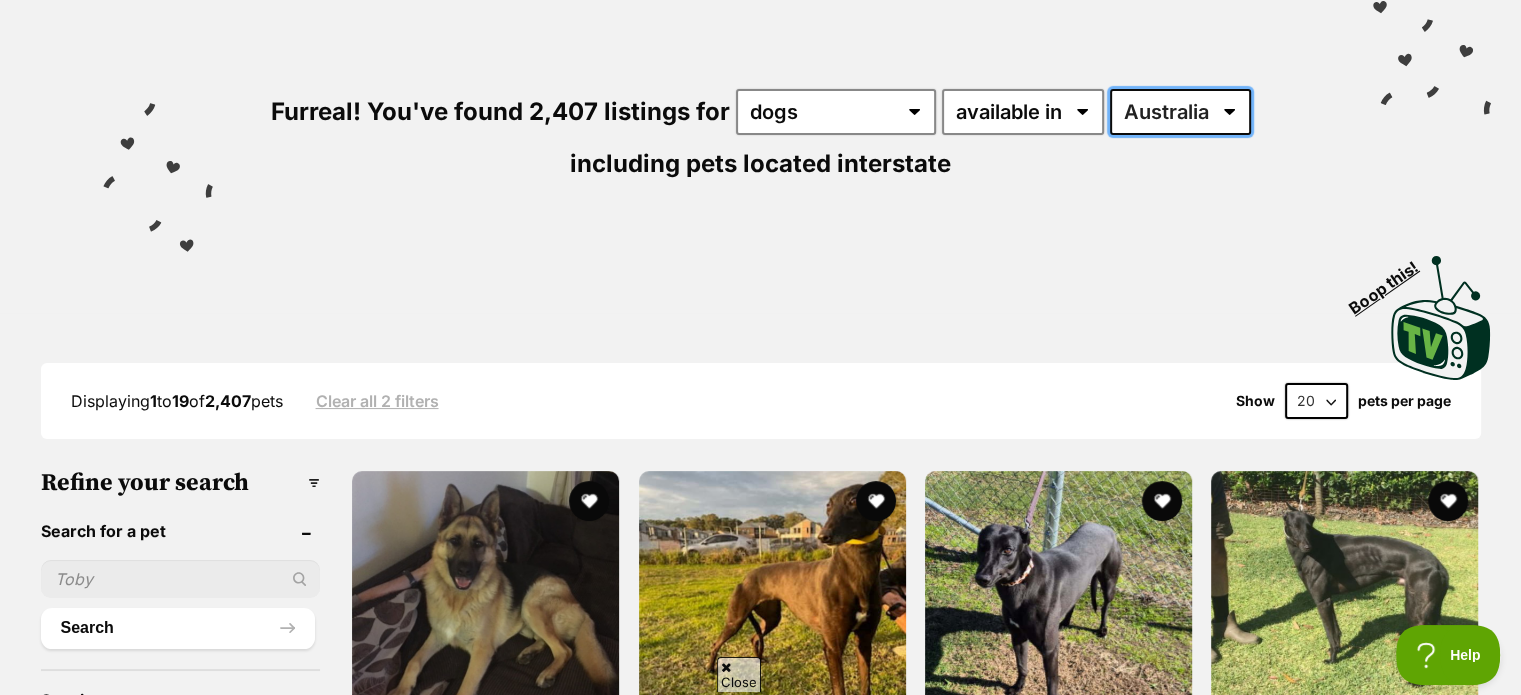 click on "Australia
ACT
NSW
NT
QLD
SA
TAS
VIC
WA" at bounding box center (1180, 112) 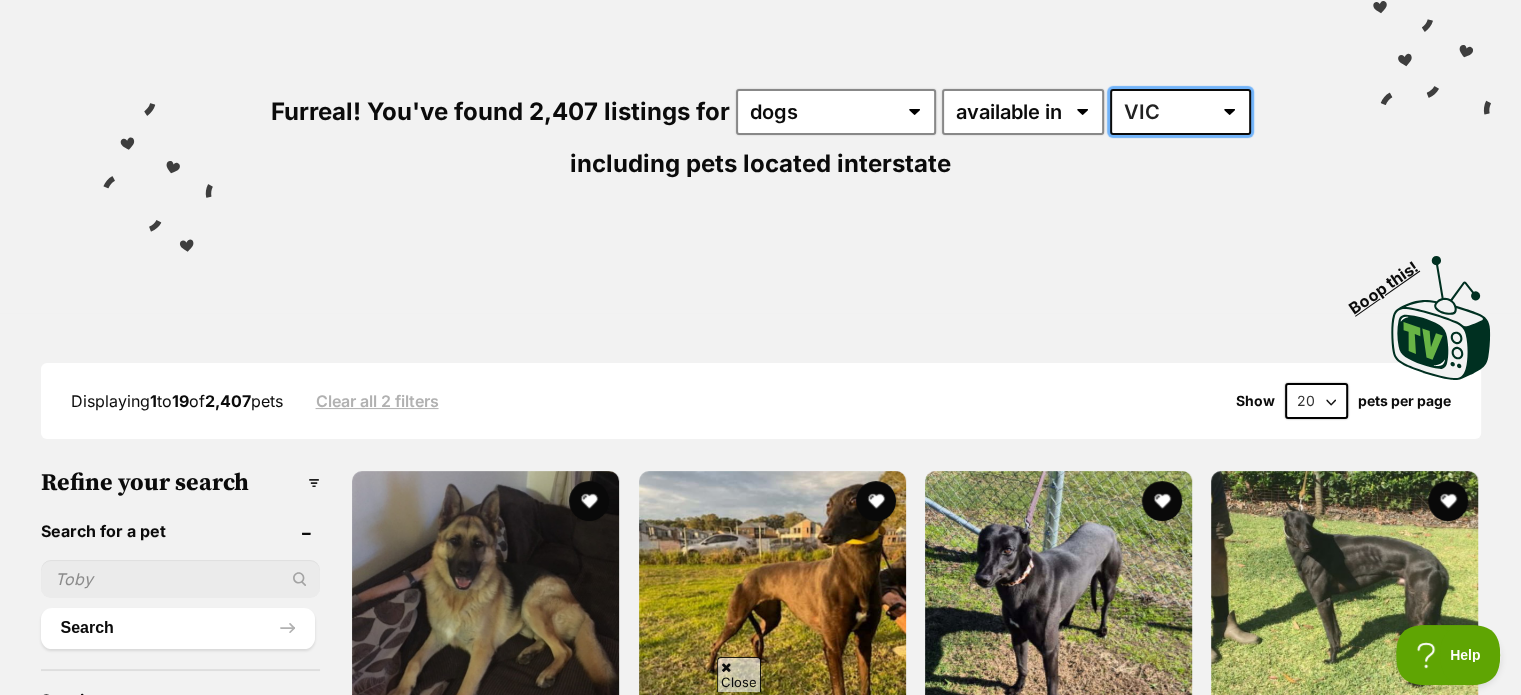 click on "Australia
ACT
NSW
NT
QLD
SA
TAS
VIC
WA" at bounding box center [1180, 112] 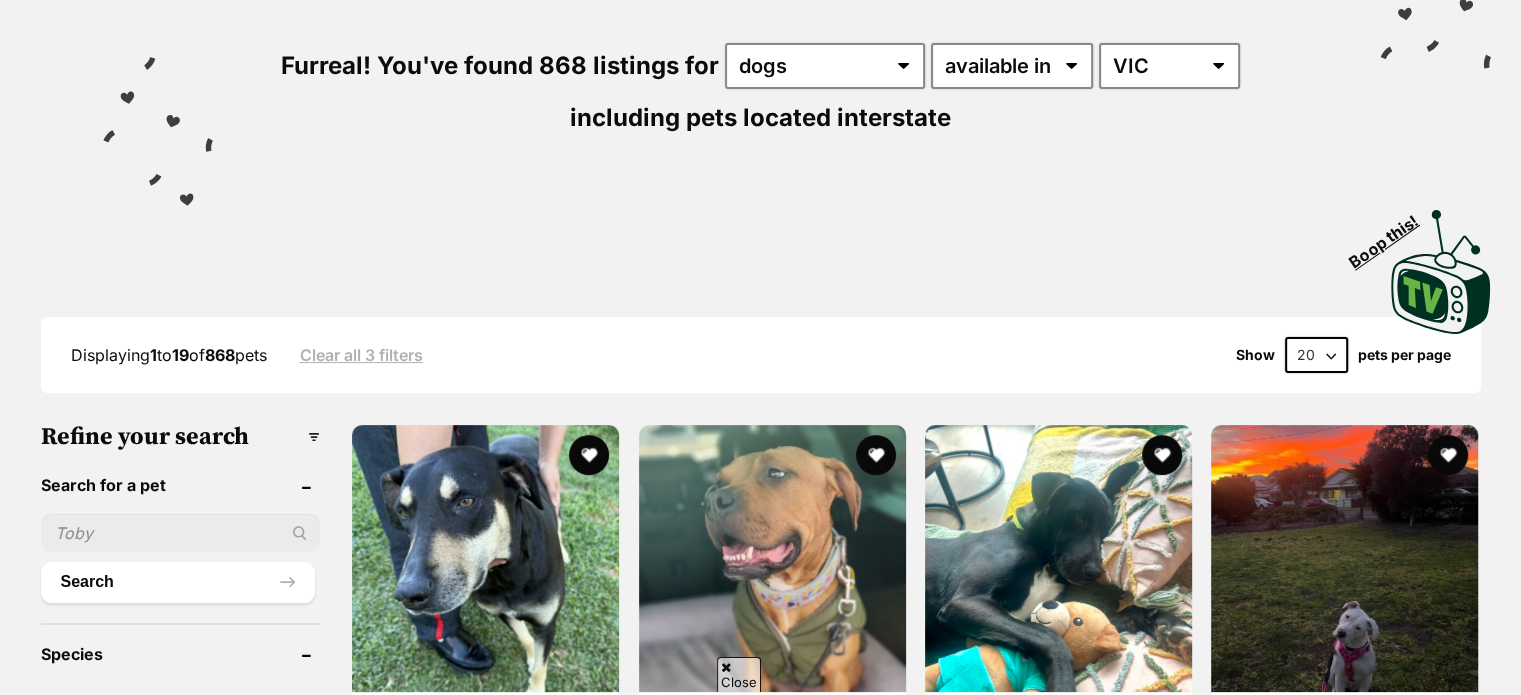 scroll, scrollTop: 0, scrollLeft: 0, axis: both 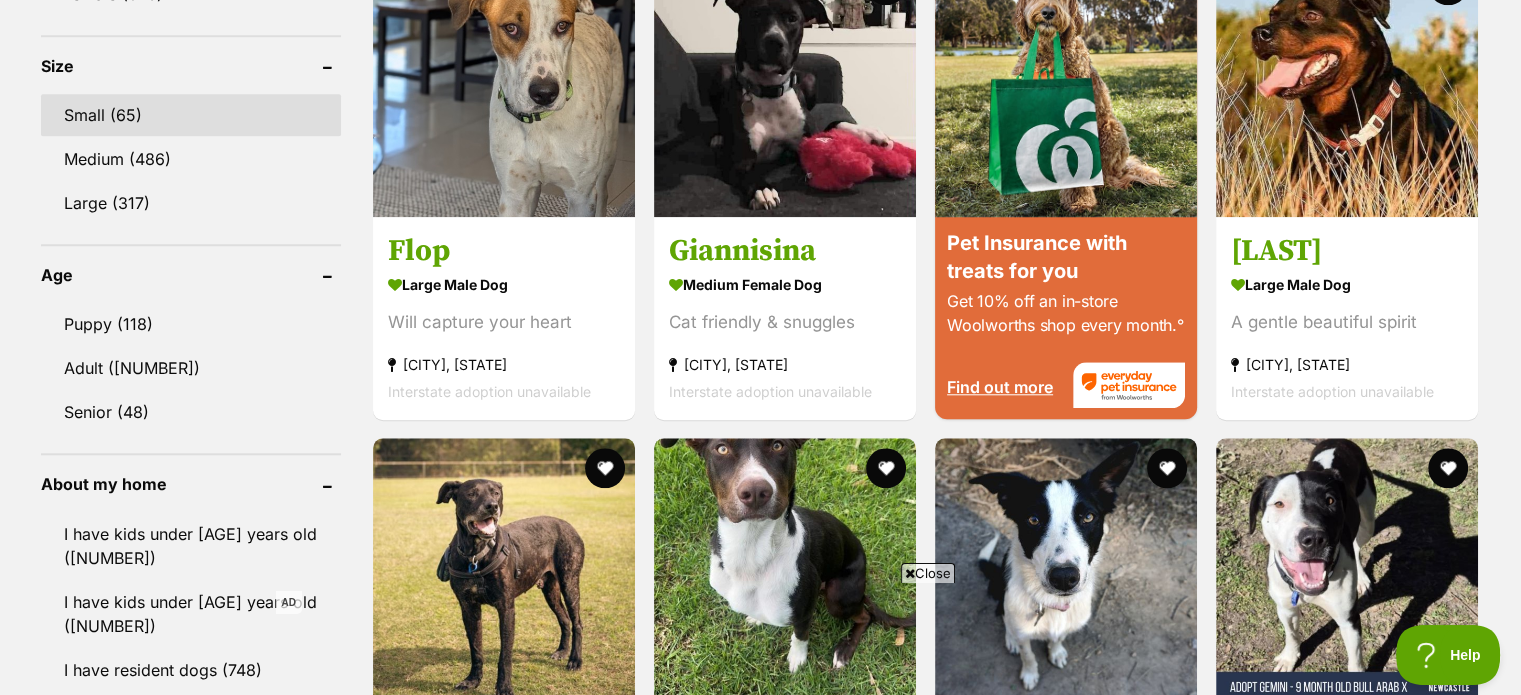 click on "Small (65)" at bounding box center (191, 115) 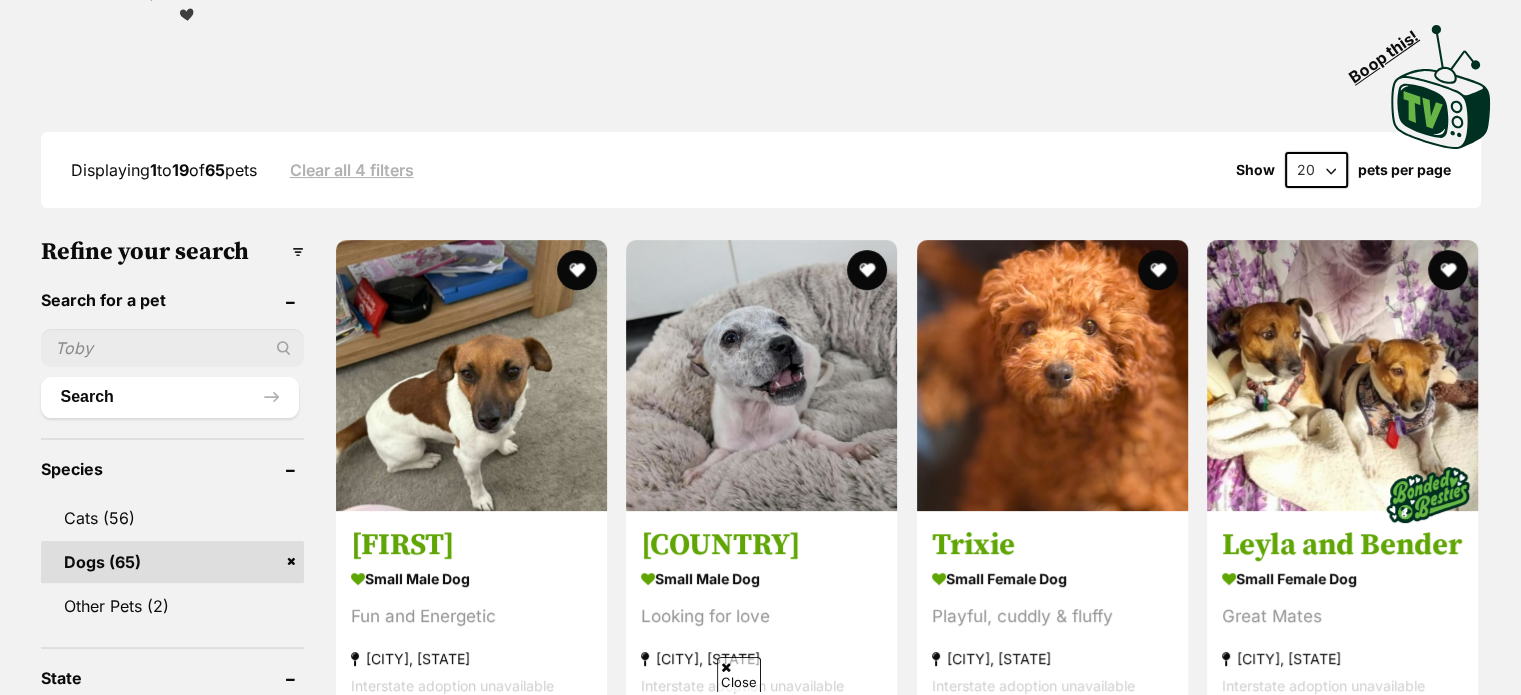 scroll, scrollTop: 676, scrollLeft: 0, axis: vertical 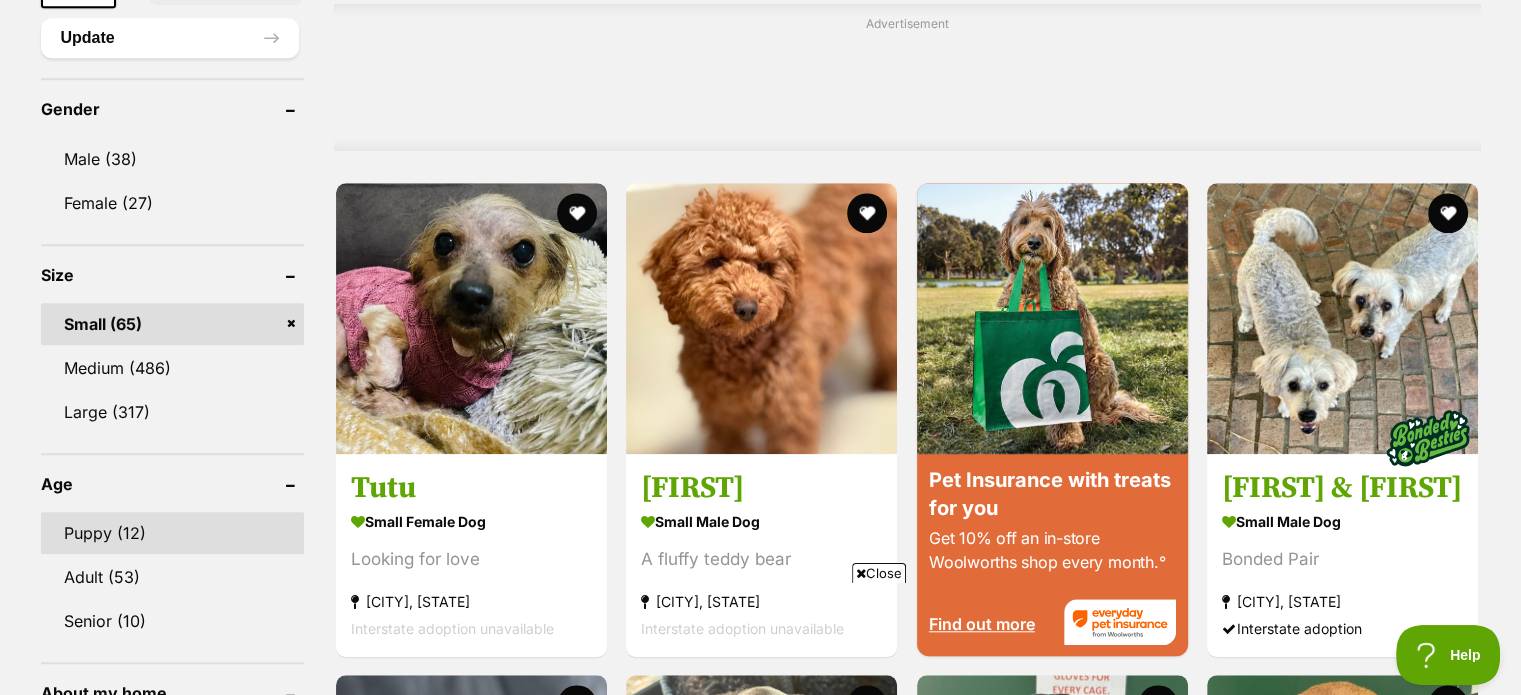 click on "Puppy (12)" at bounding box center (173, 533) 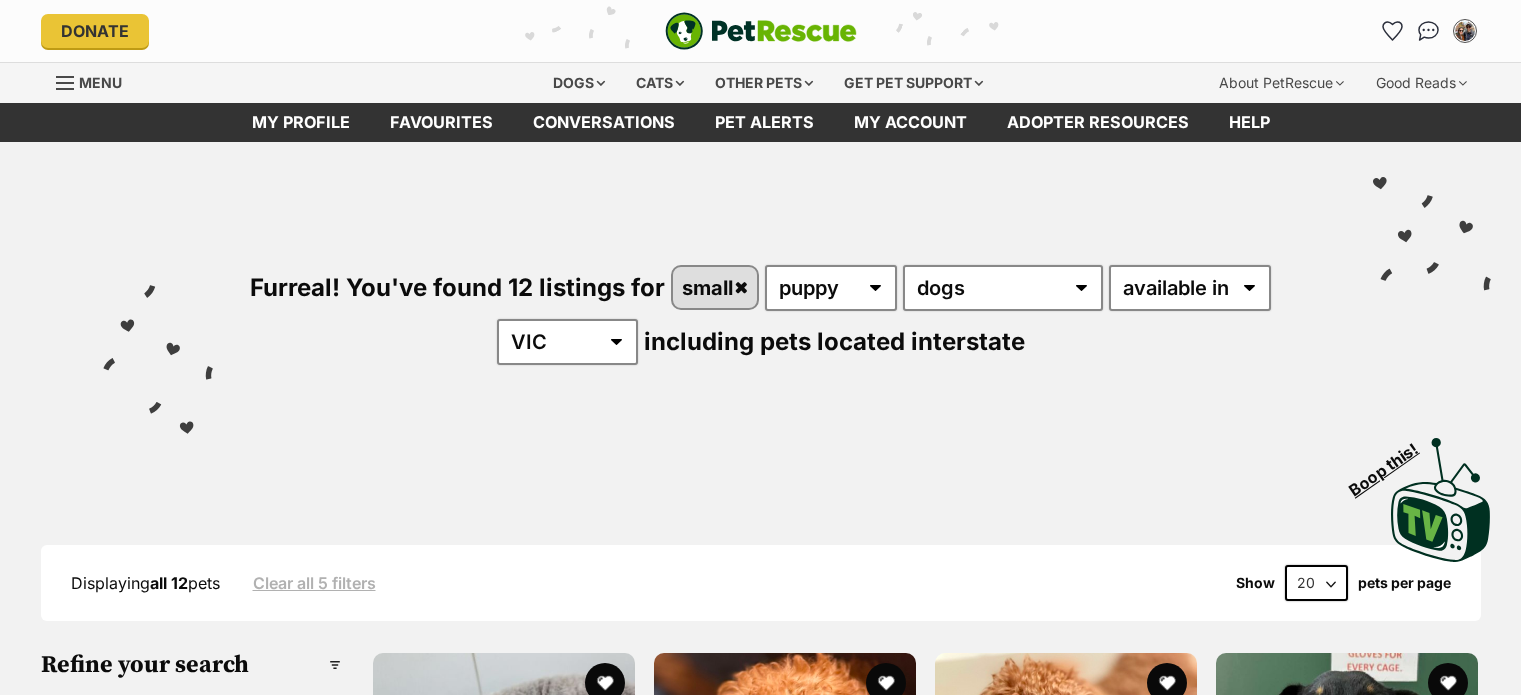 scroll, scrollTop: 468, scrollLeft: 0, axis: vertical 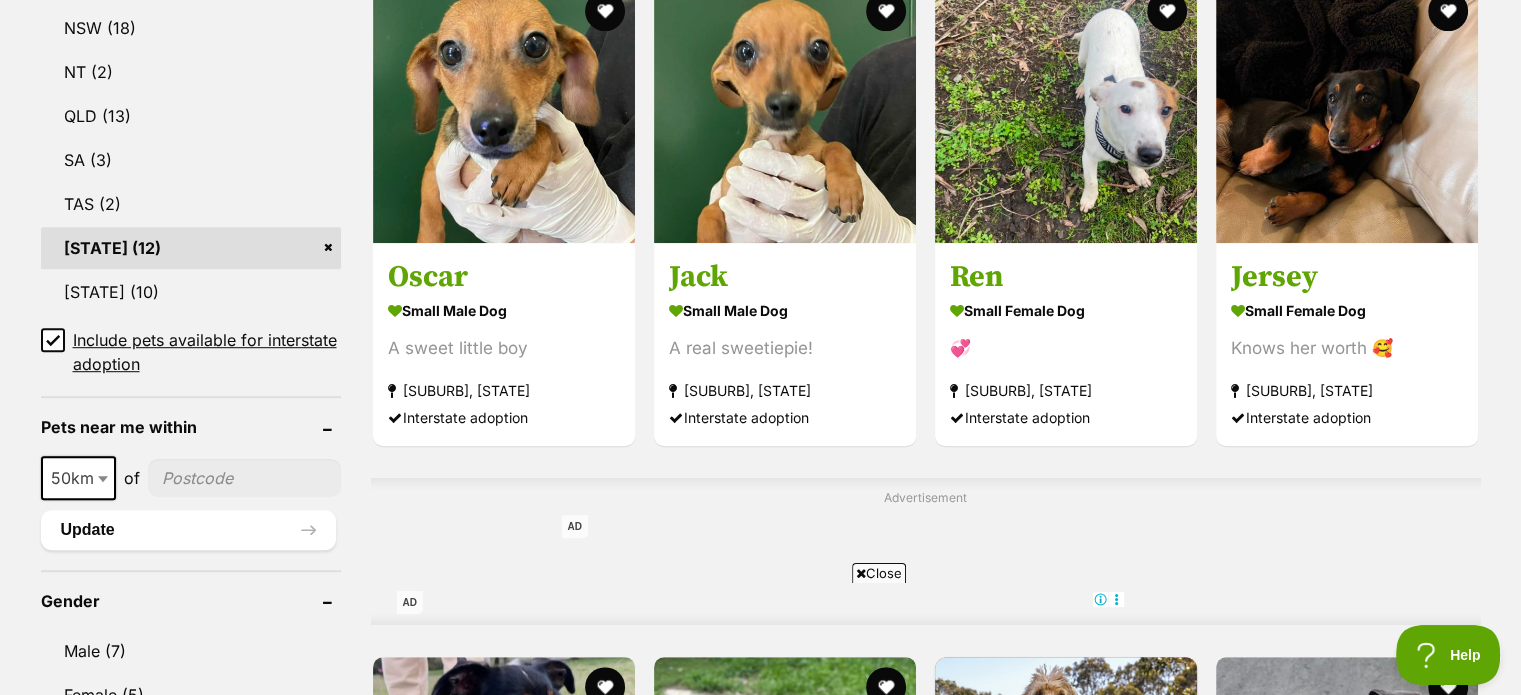 click 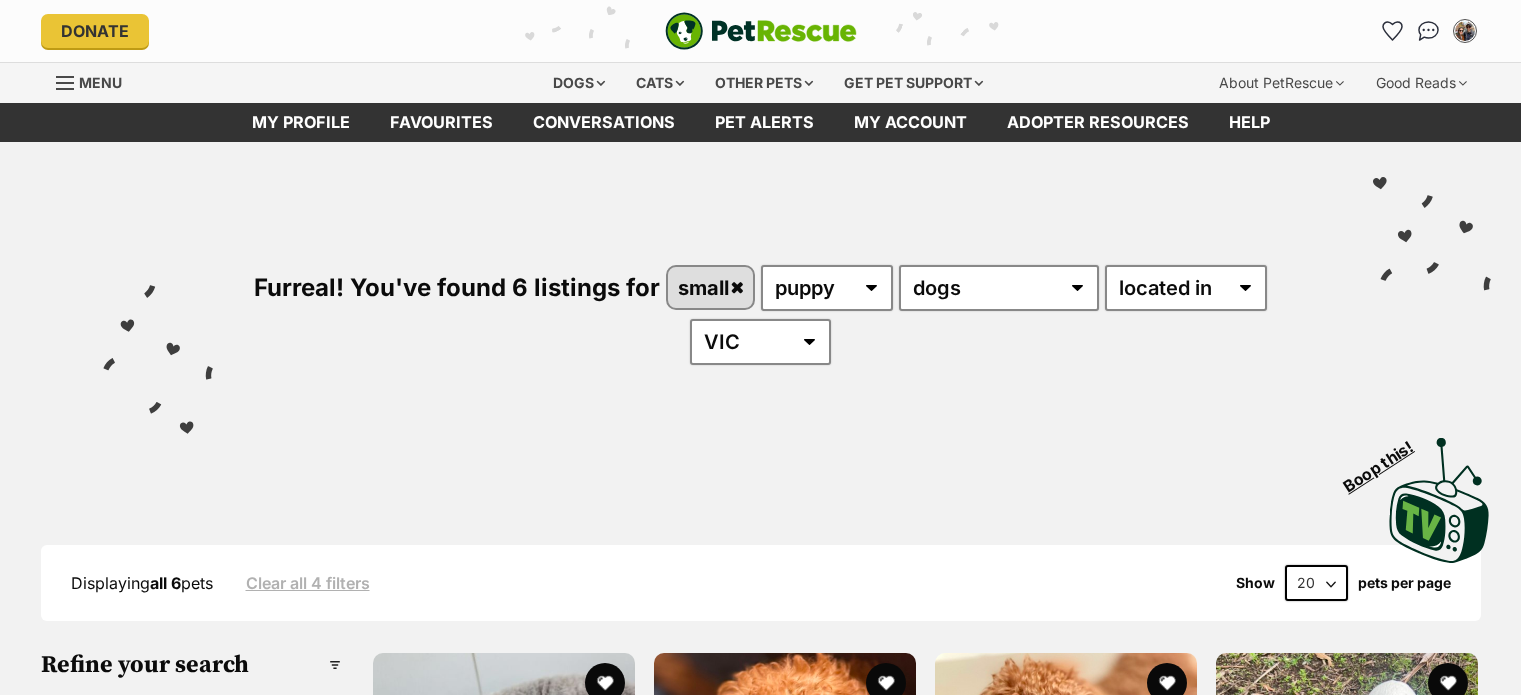 scroll, scrollTop: 0, scrollLeft: 0, axis: both 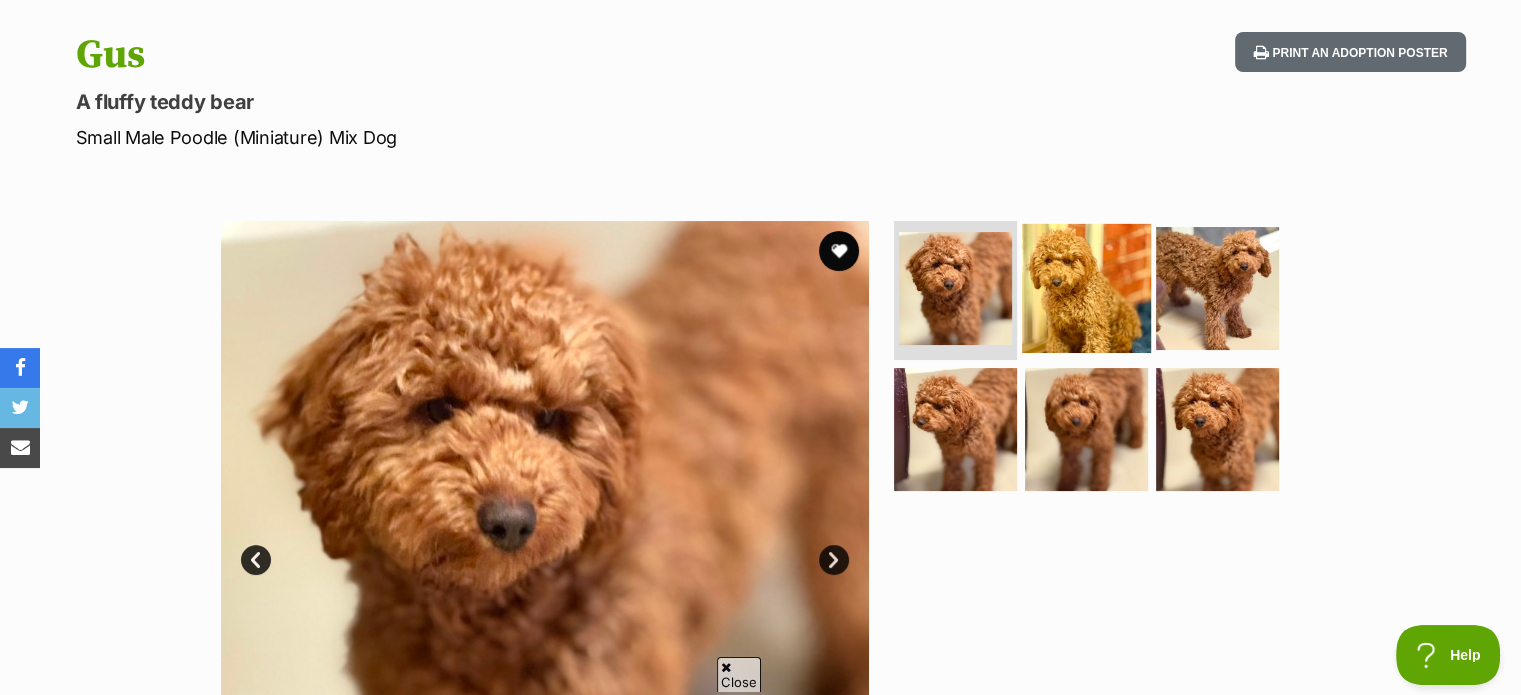 click at bounding box center (1086, 287) 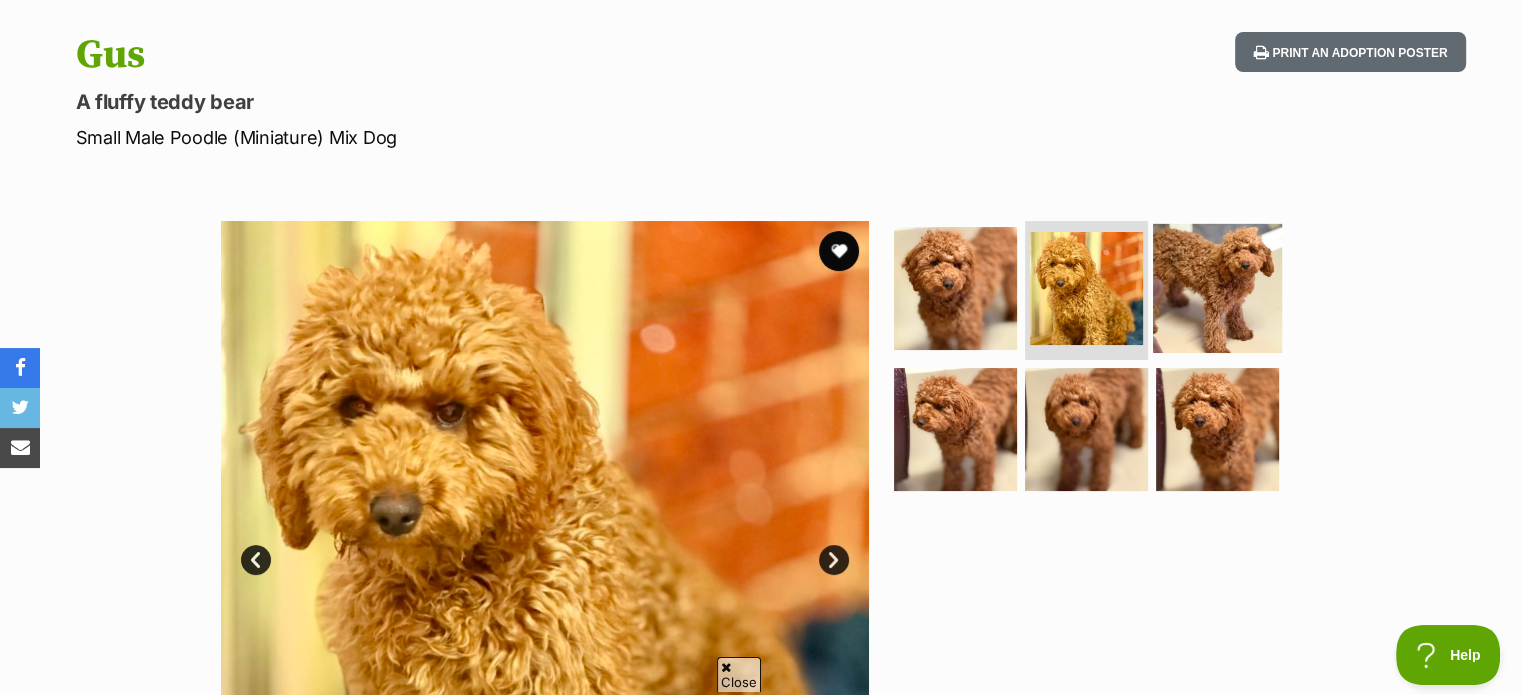 click at bounding box center (1217, 287) 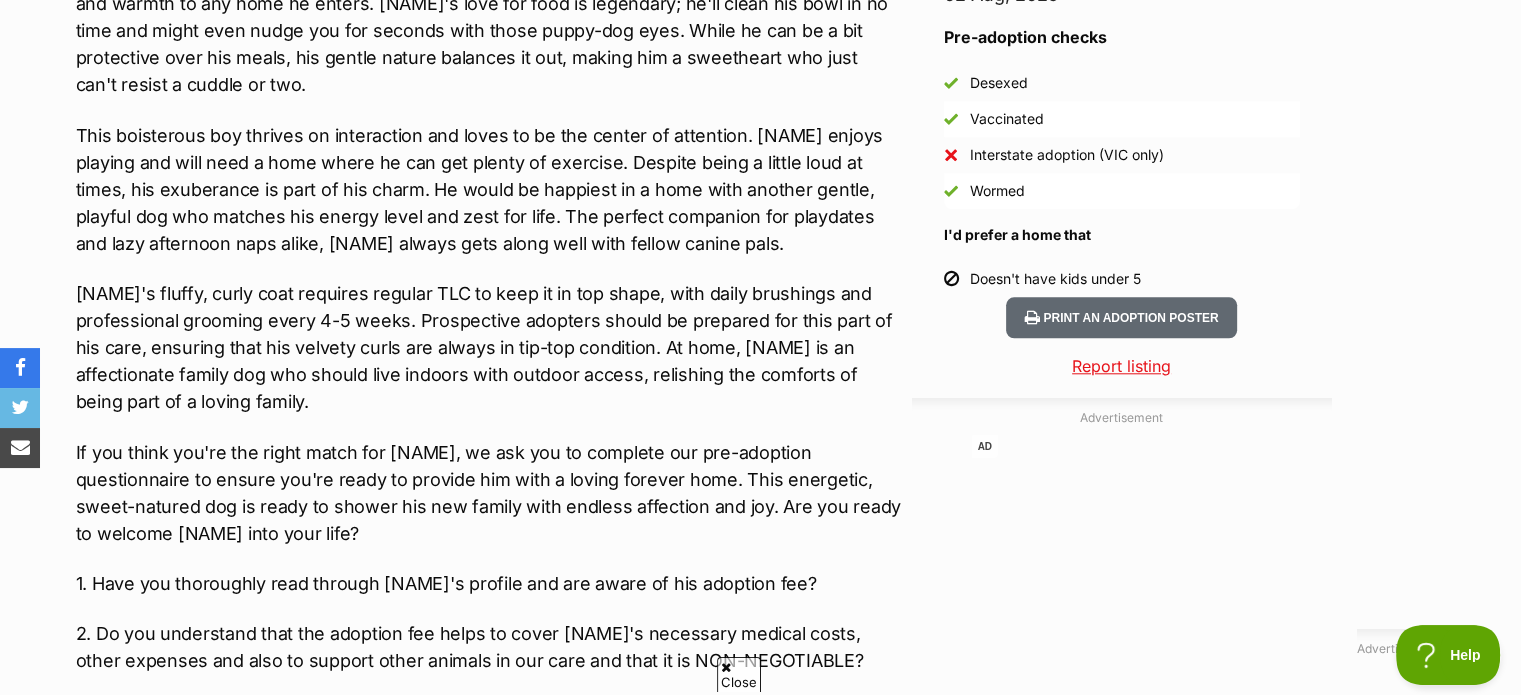scroll, scrollTop: 1916, scrollLeft: 0, axis: vertical 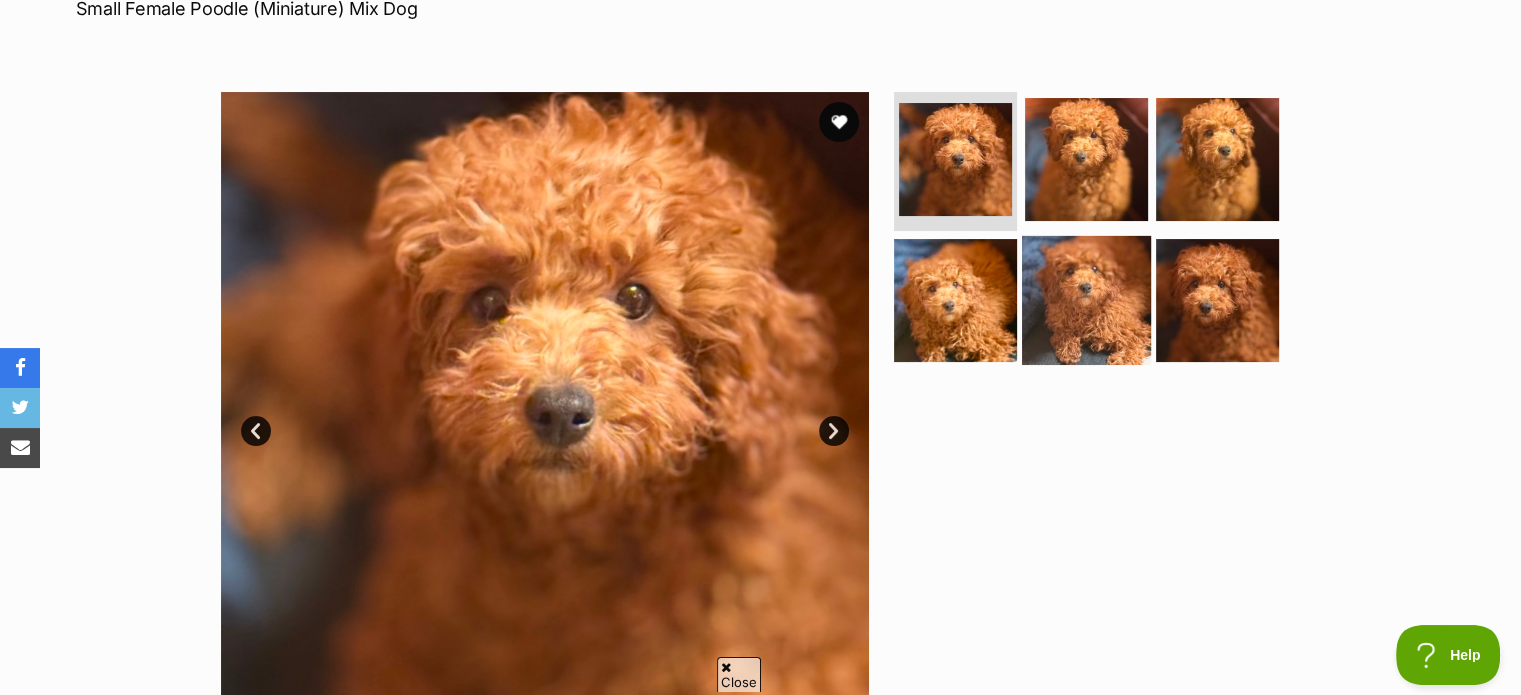 click at bounding box center (1086, 300) 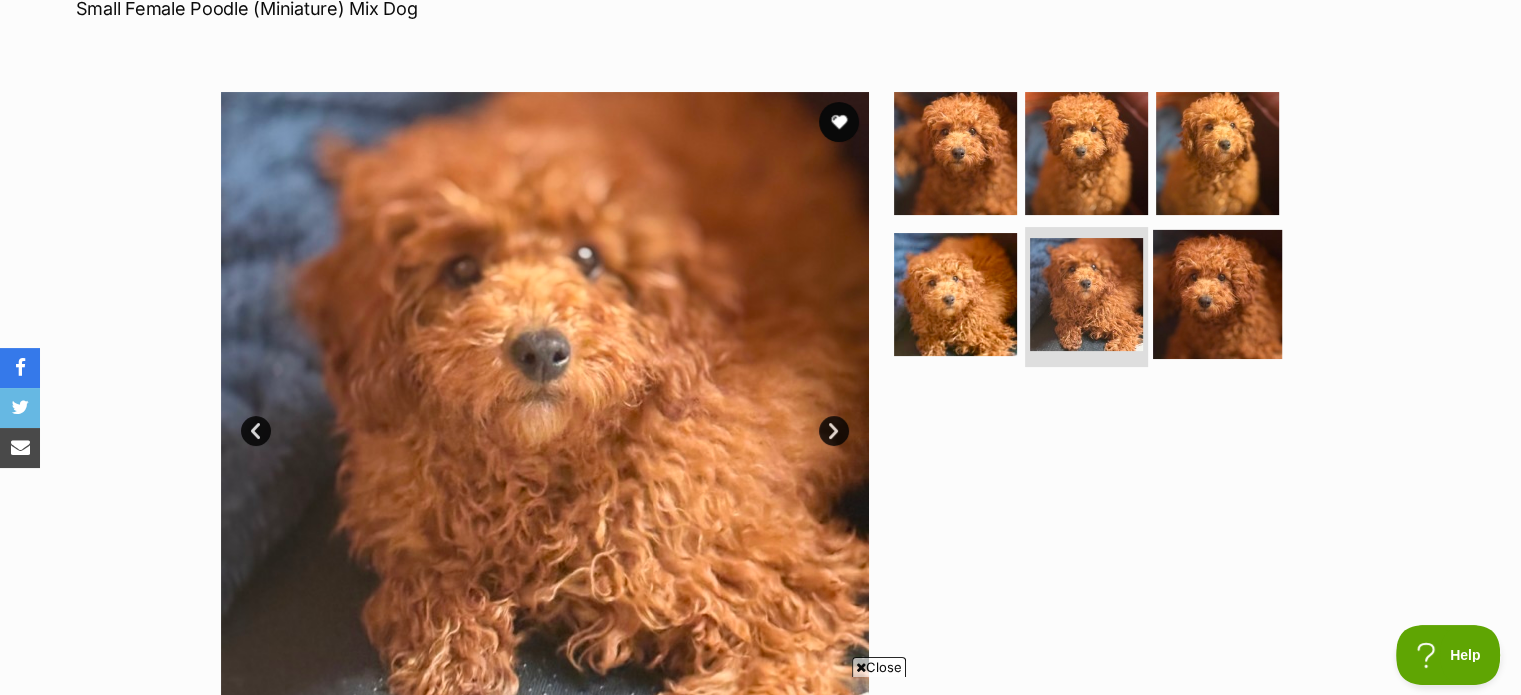 click at bounding box center [1217, 294] 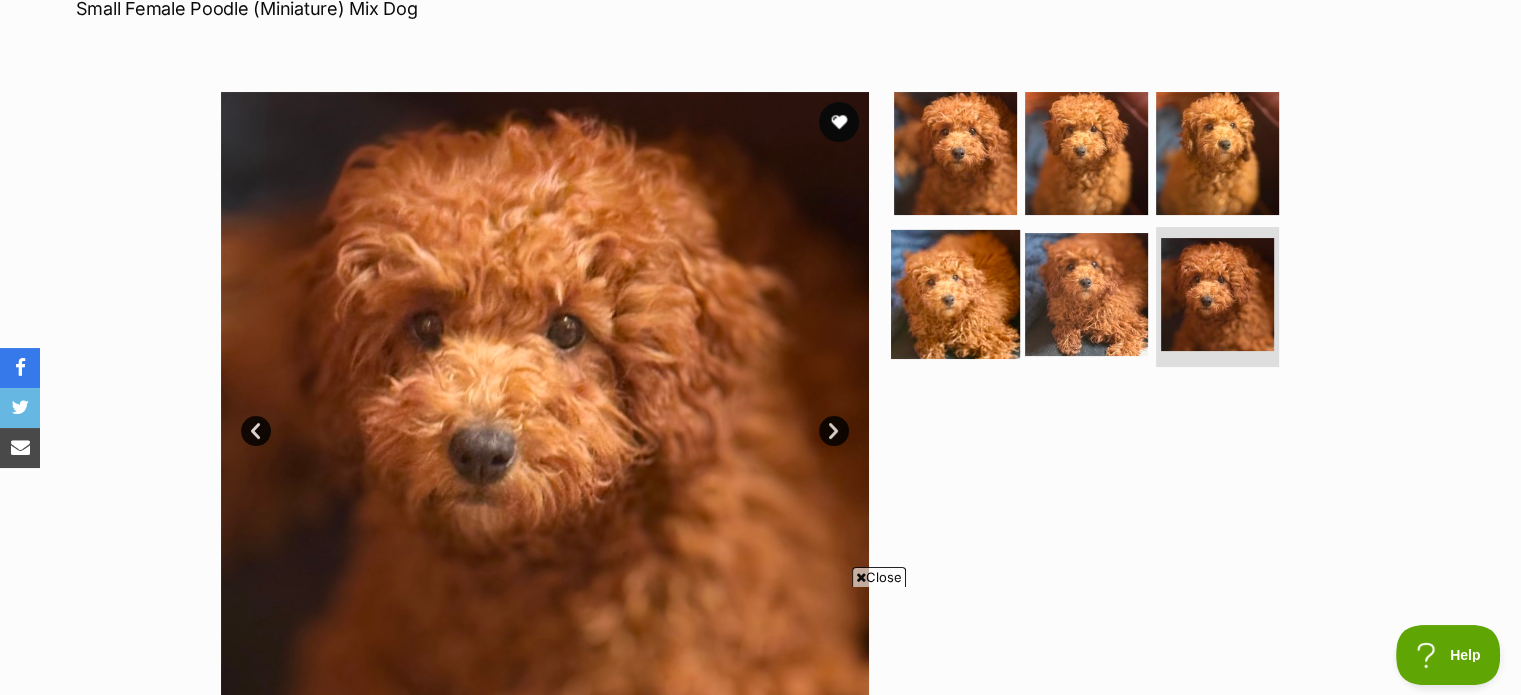 scroll, scrollTop: 0, scrollLeft: 0, axis: both 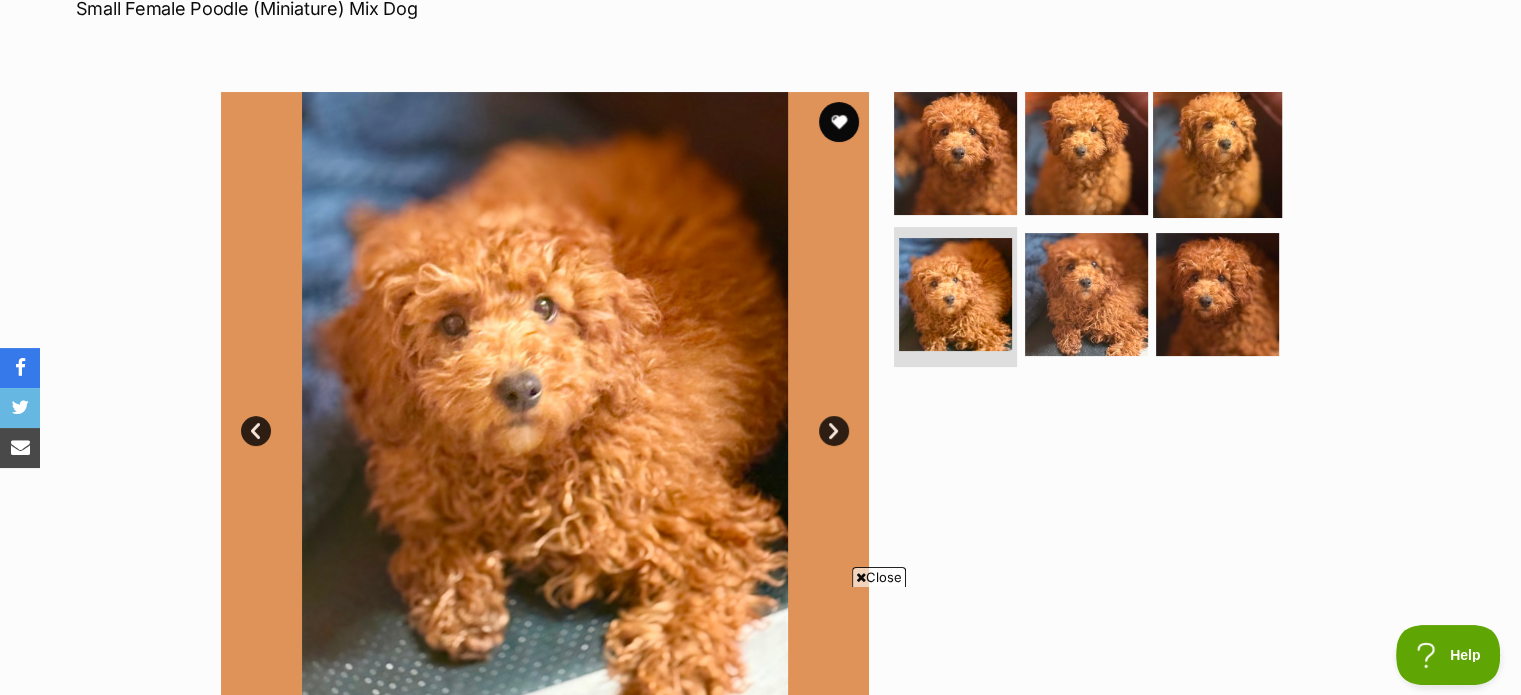 click at bounding box center (1217, 152) 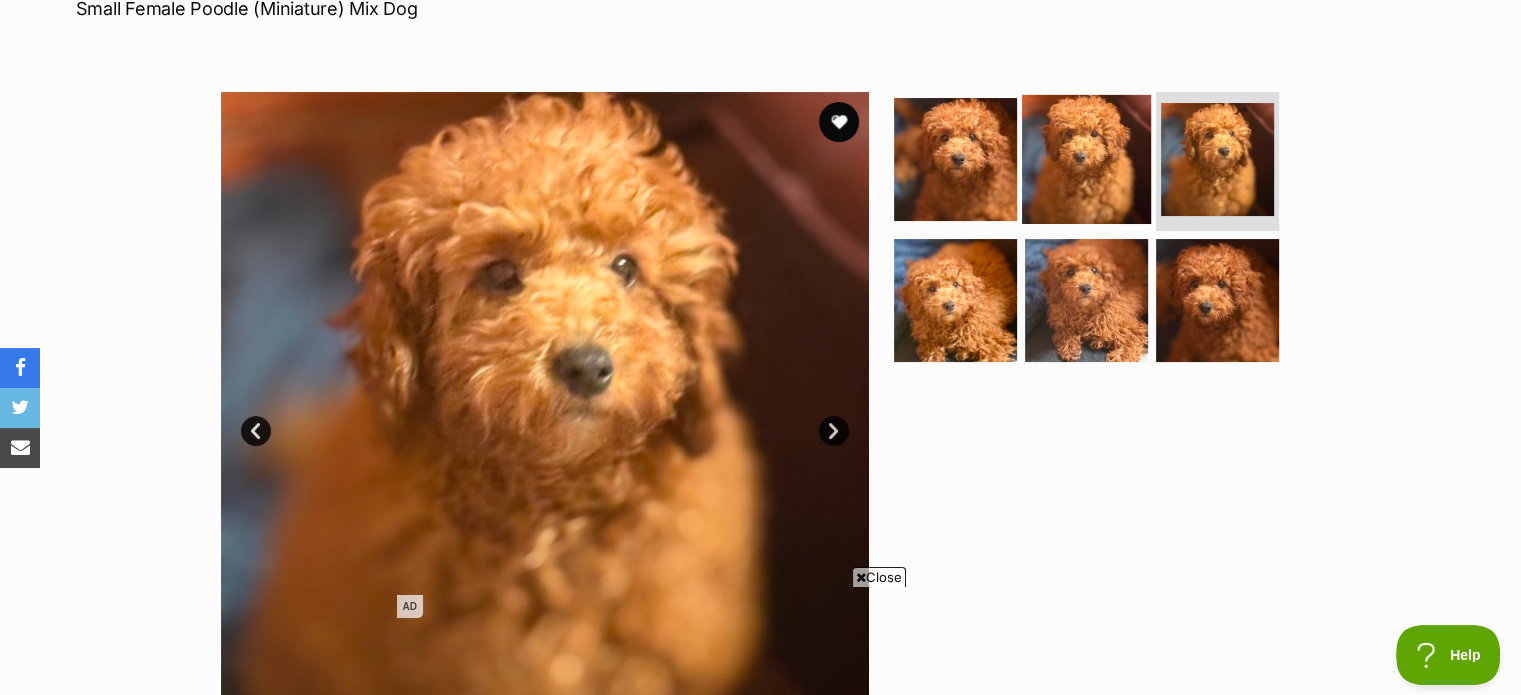 click at bounding box center (1086, 158) 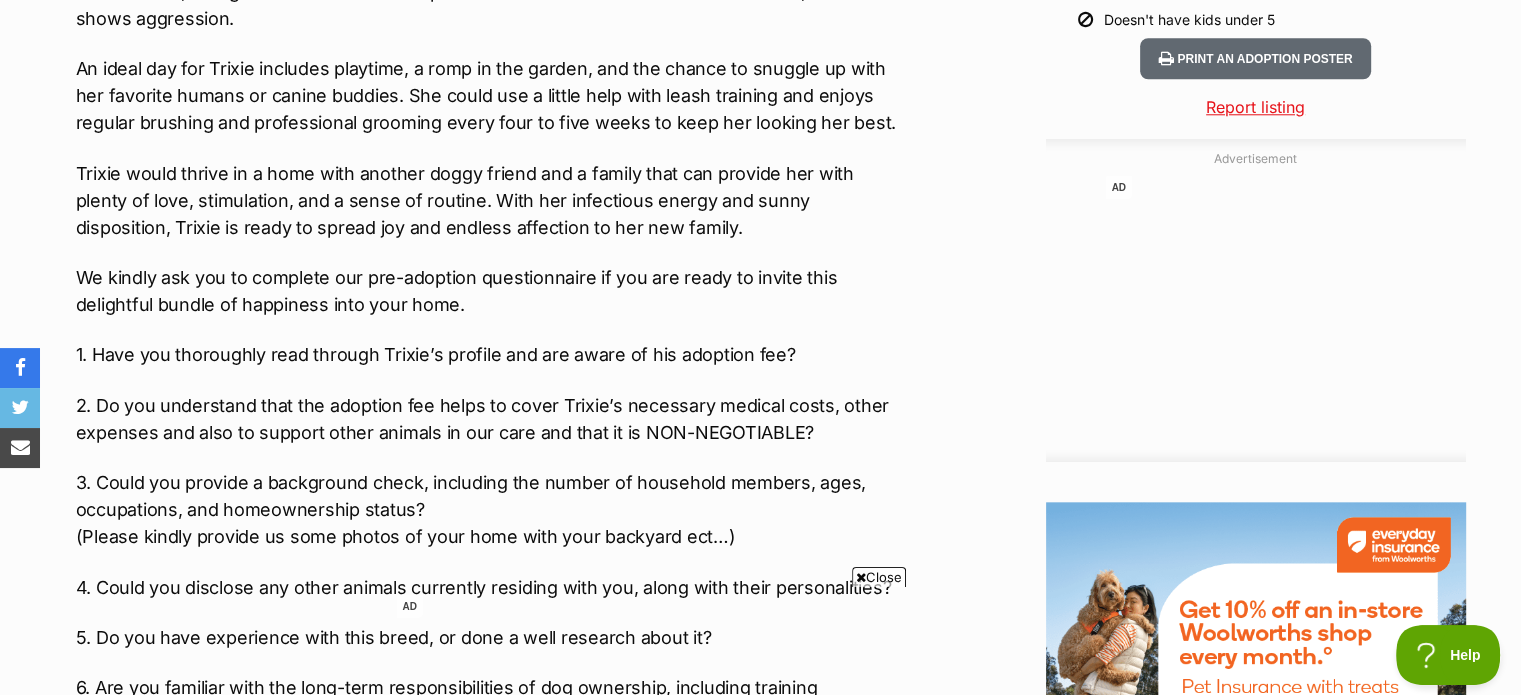 scroll, scrollTop: 2060, scrollLeft: 0, axis: vertical 